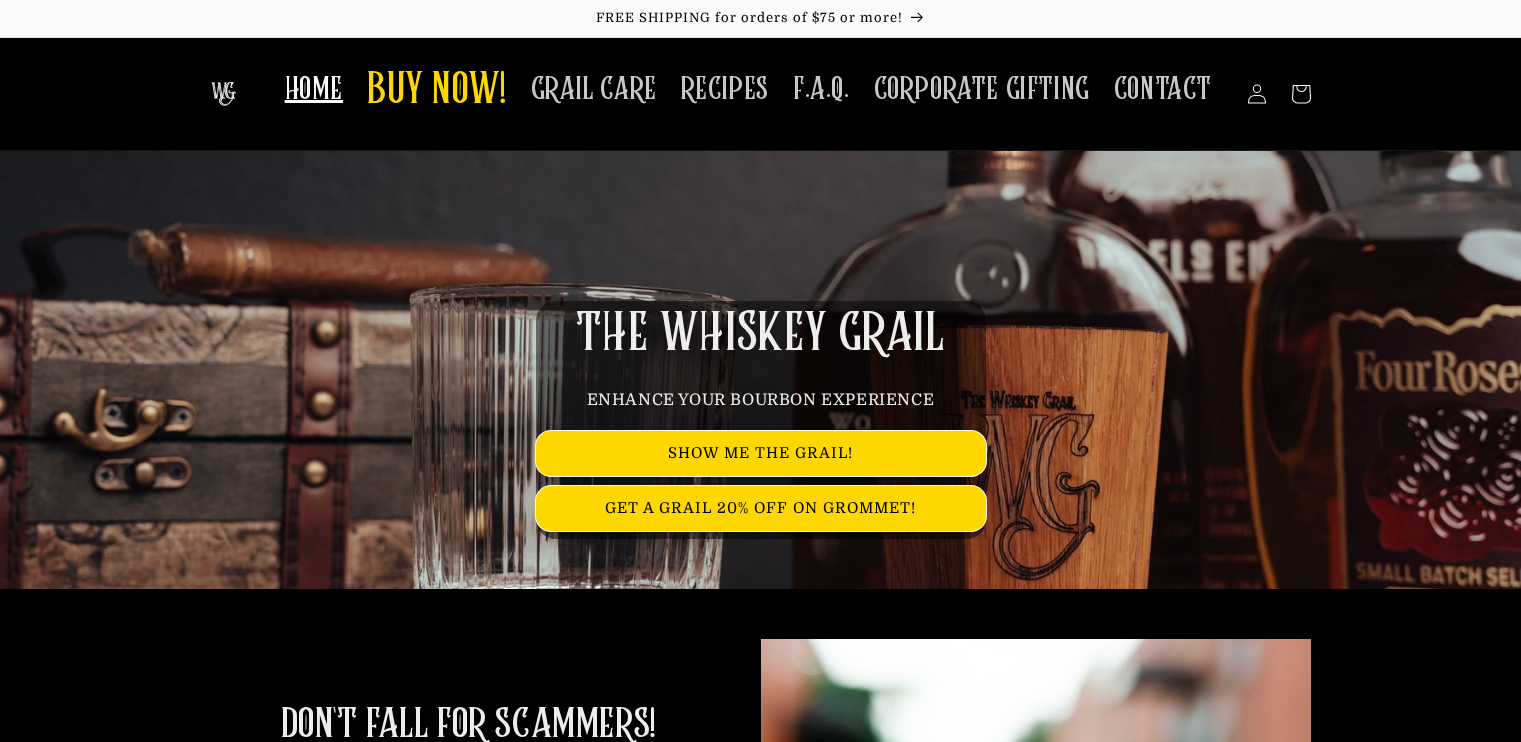 scroll, scrollTop: 0, scrollLeft: 0, axis: both 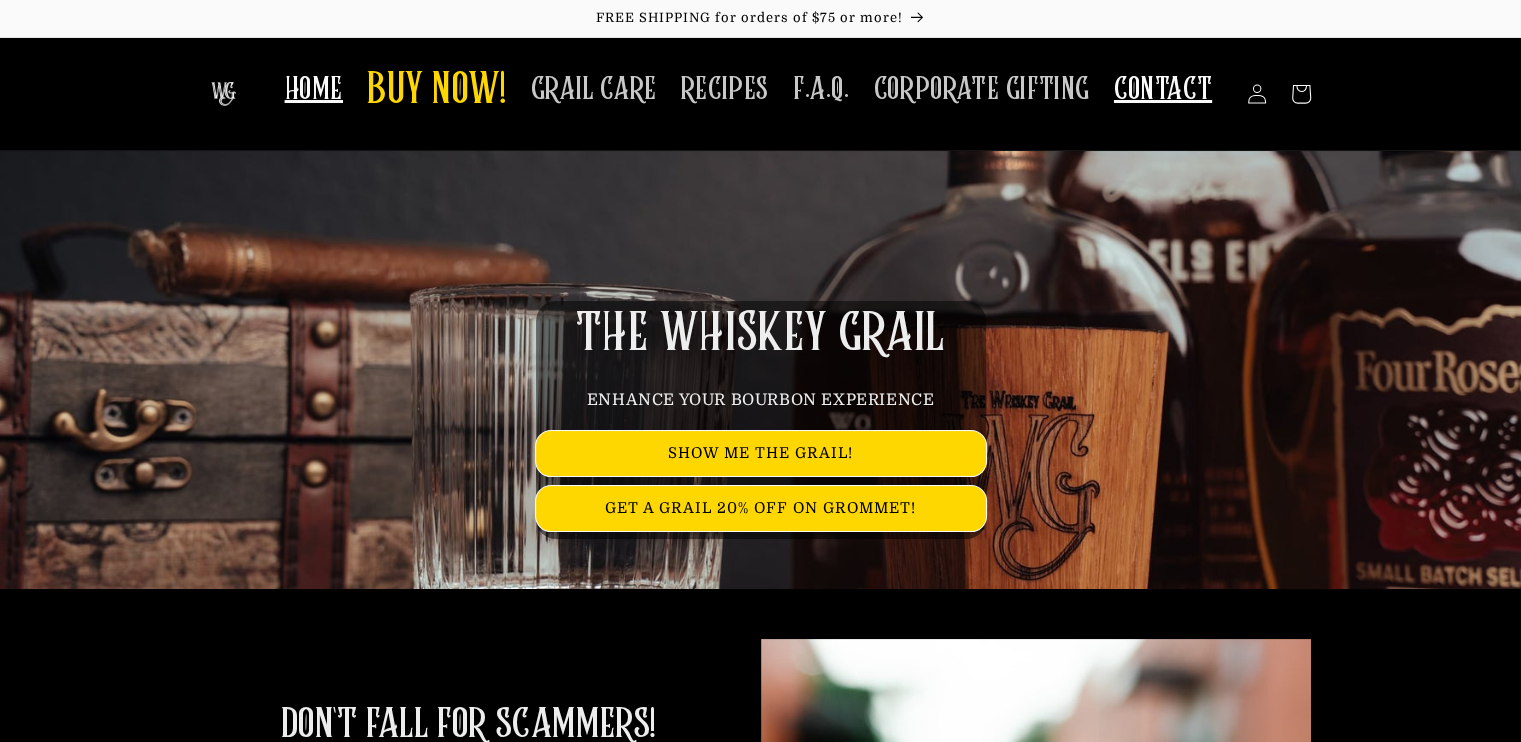 click on "CONTACT" at bounding box center (1163, 89) 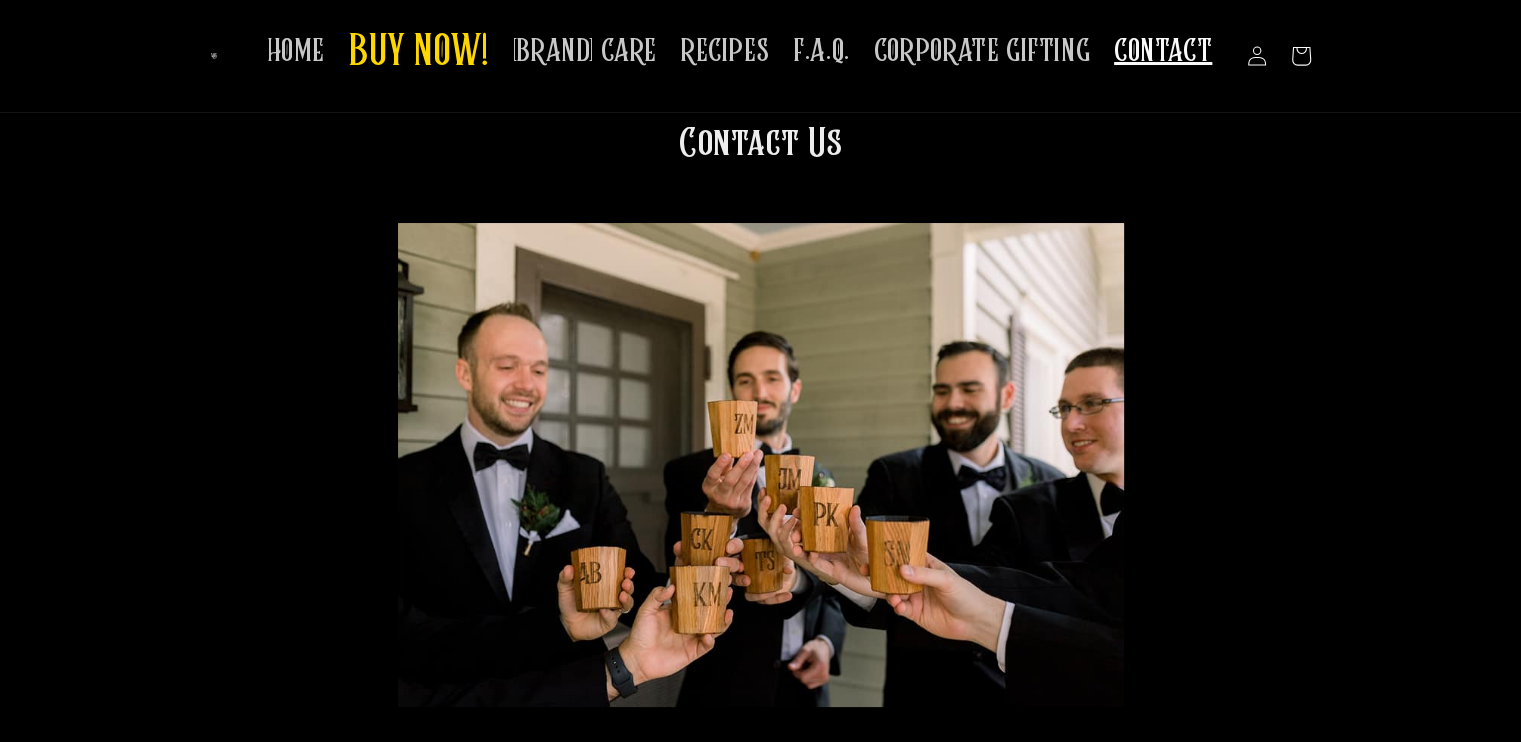 scroll, scrollTop: 0, scrollLeft: 0, axis: both 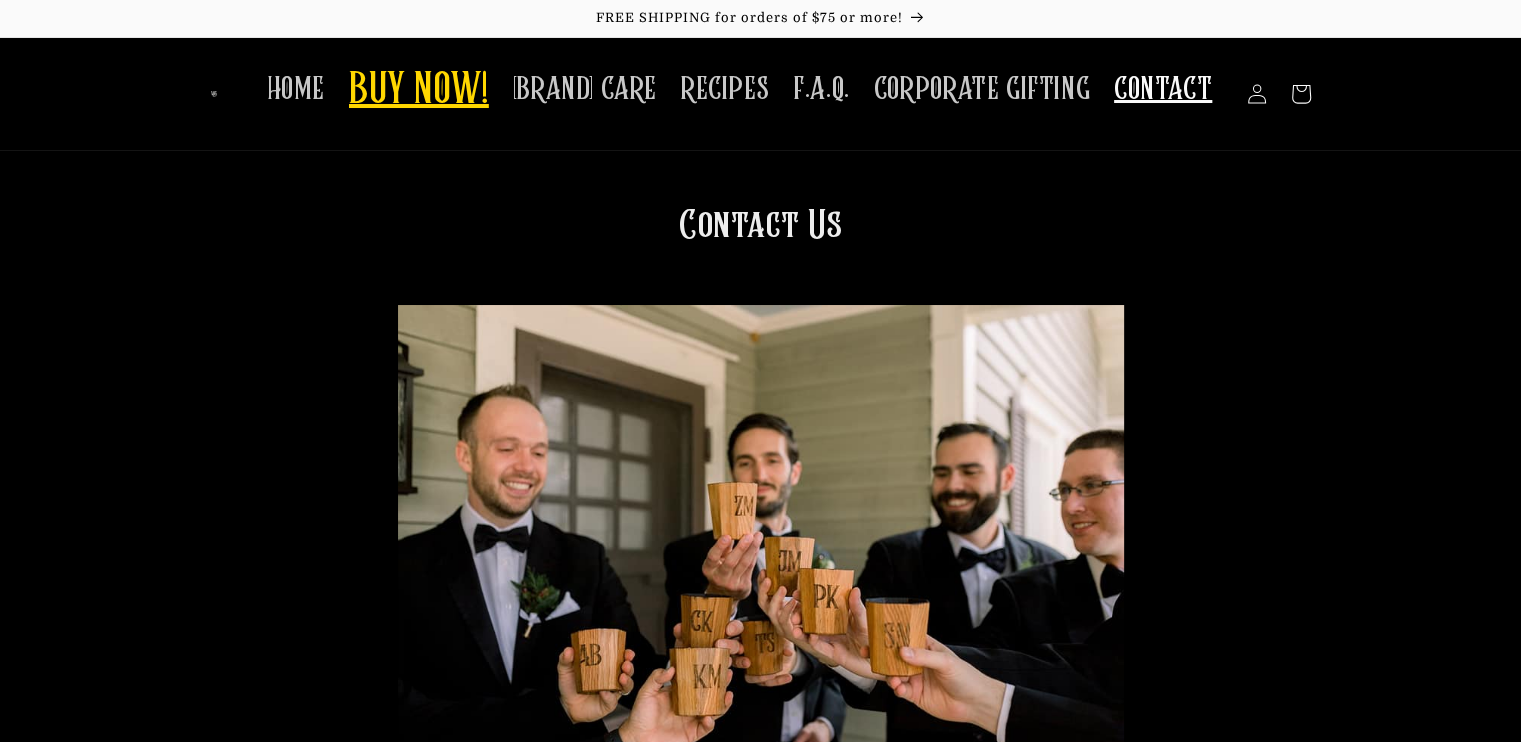 click on "BUY NOW!" at bounding box center (419, 91) 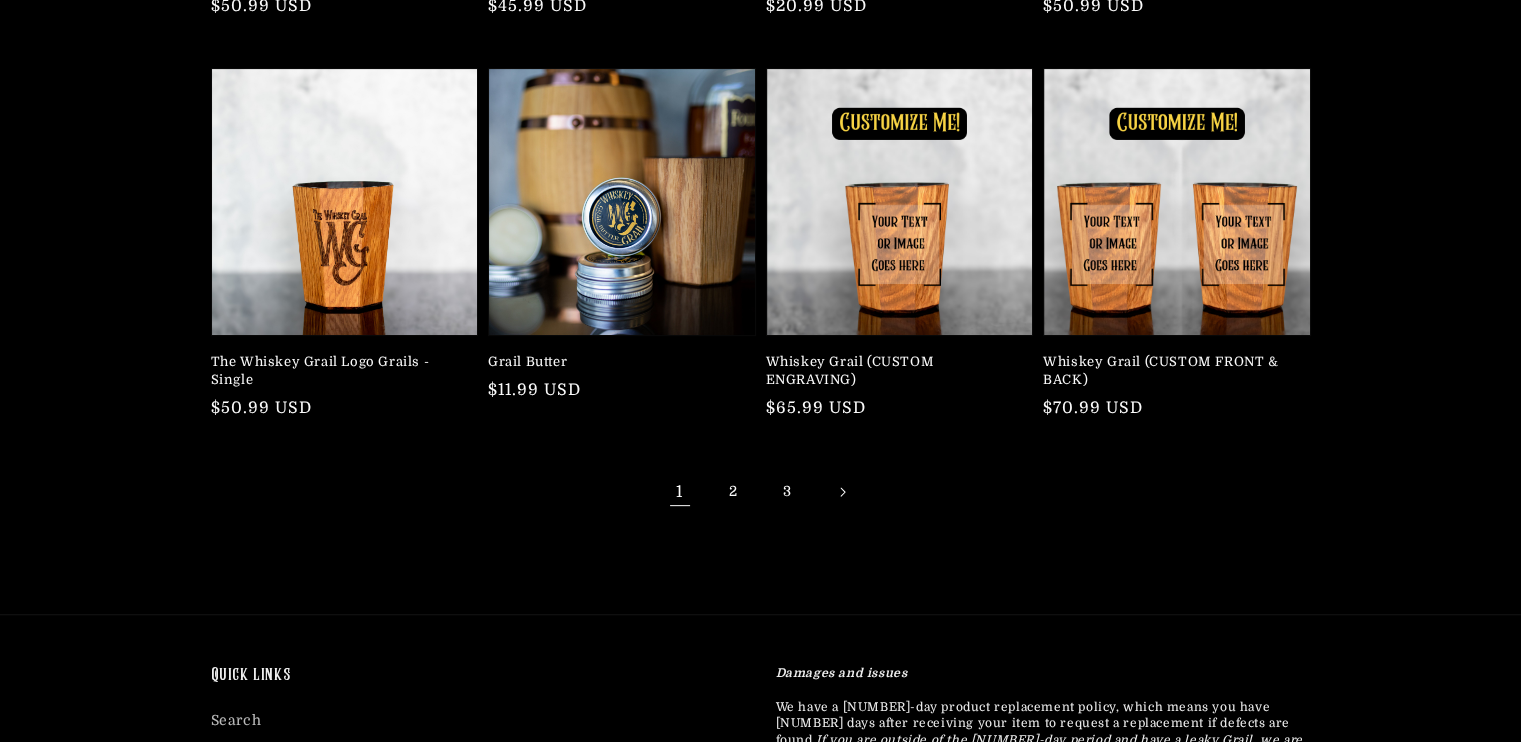 scroll, scrollTop: 600, scrollLeft: 0, axis: vertical 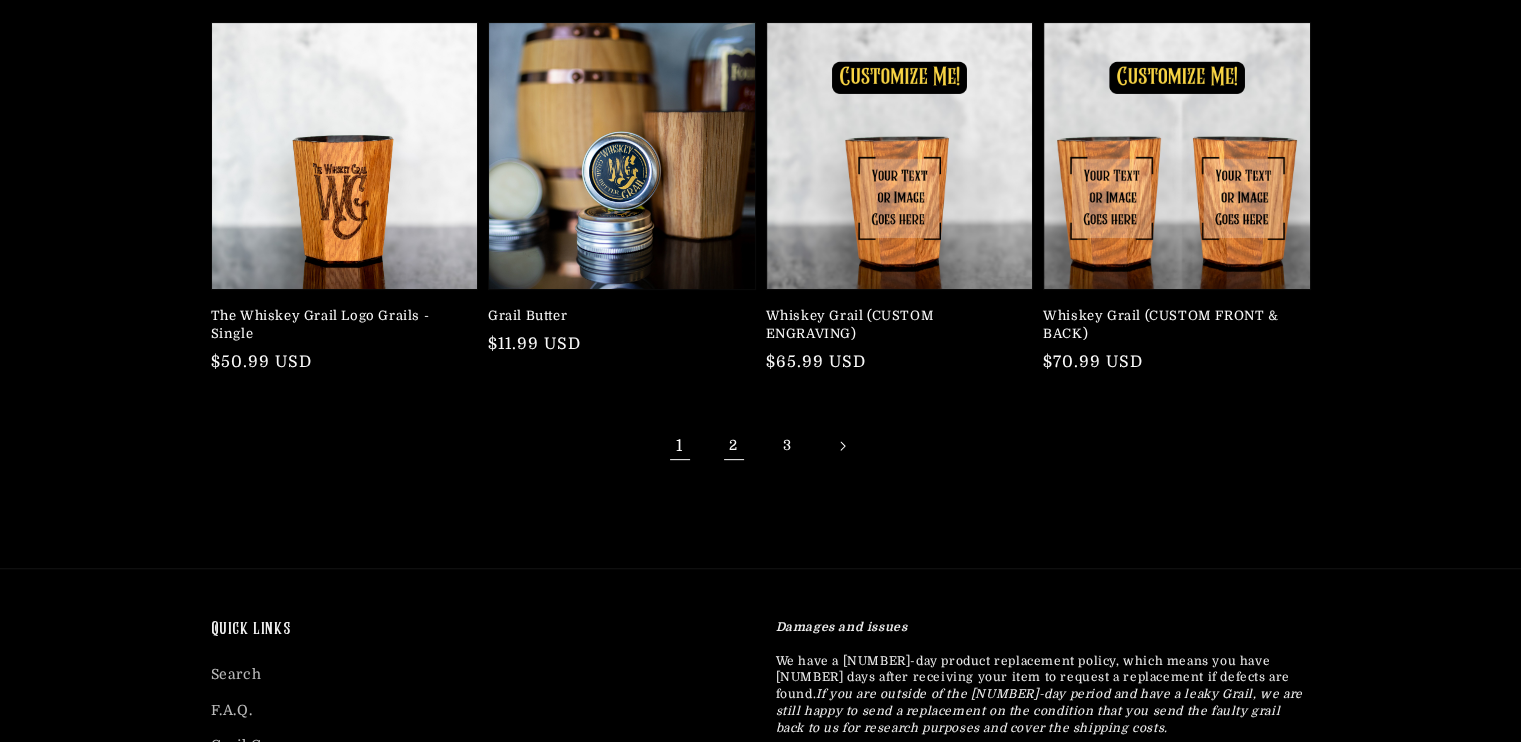 click on "2" at bounding box center [734, 446] 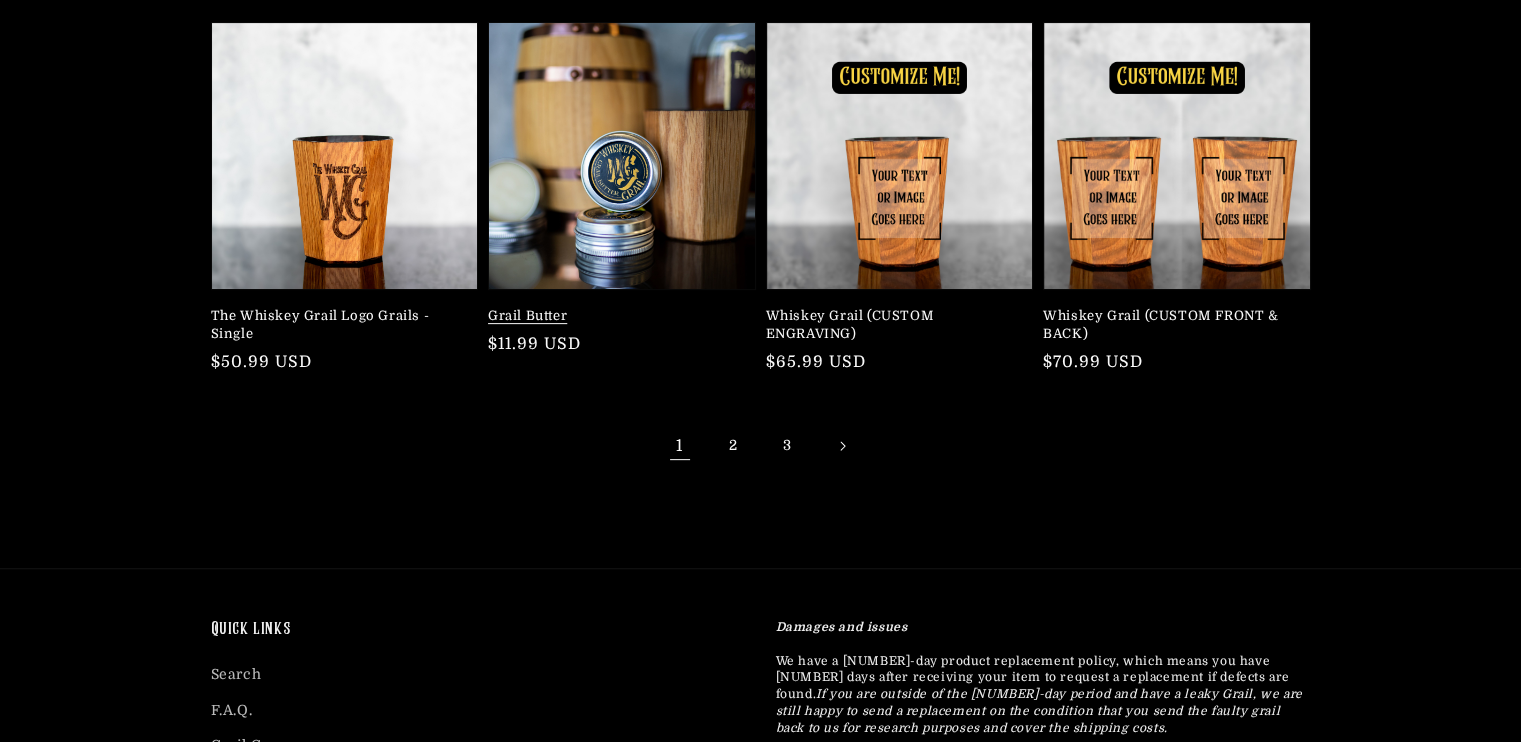 click on "Grail Butter" at bounding box center (616, 316) 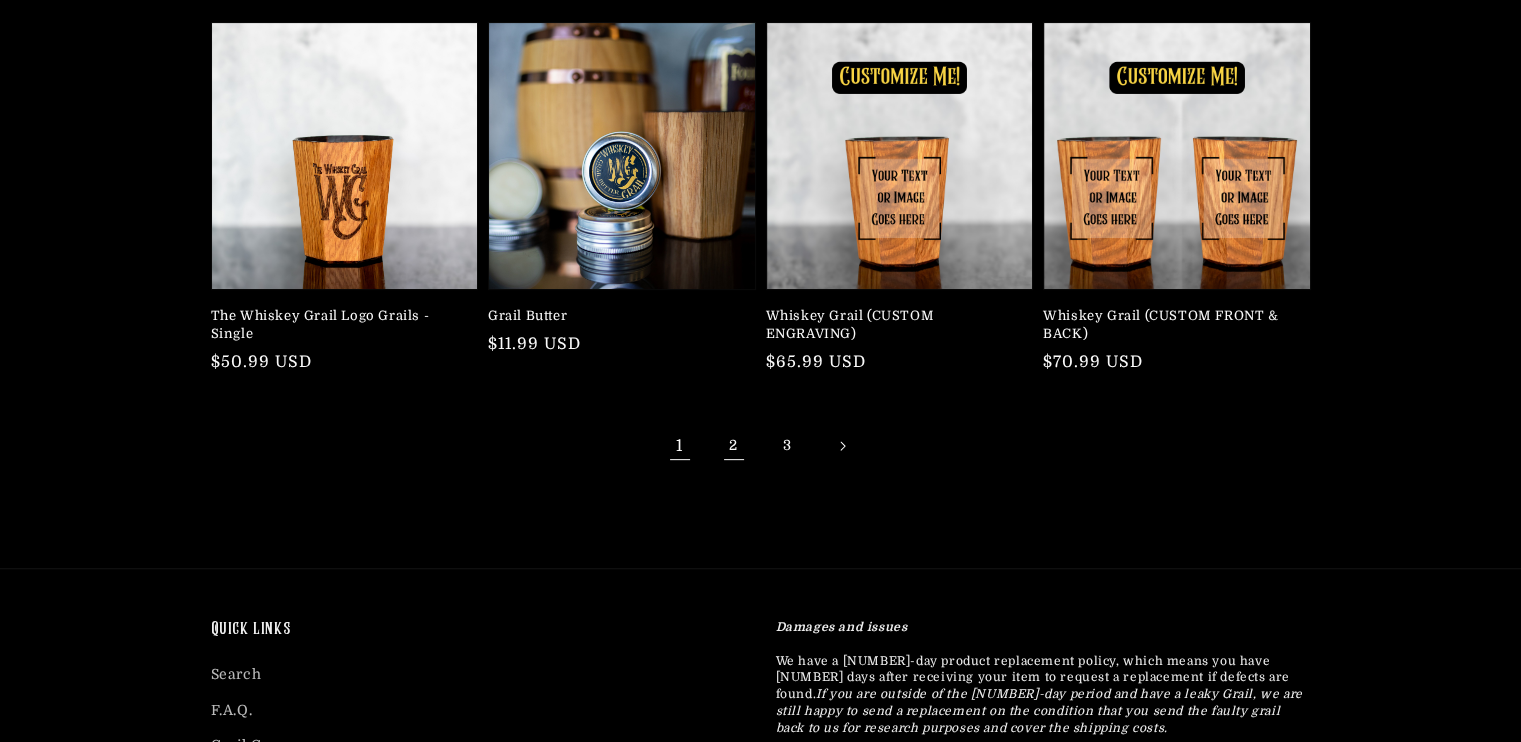click on "2" at bounding box center [734, 446] 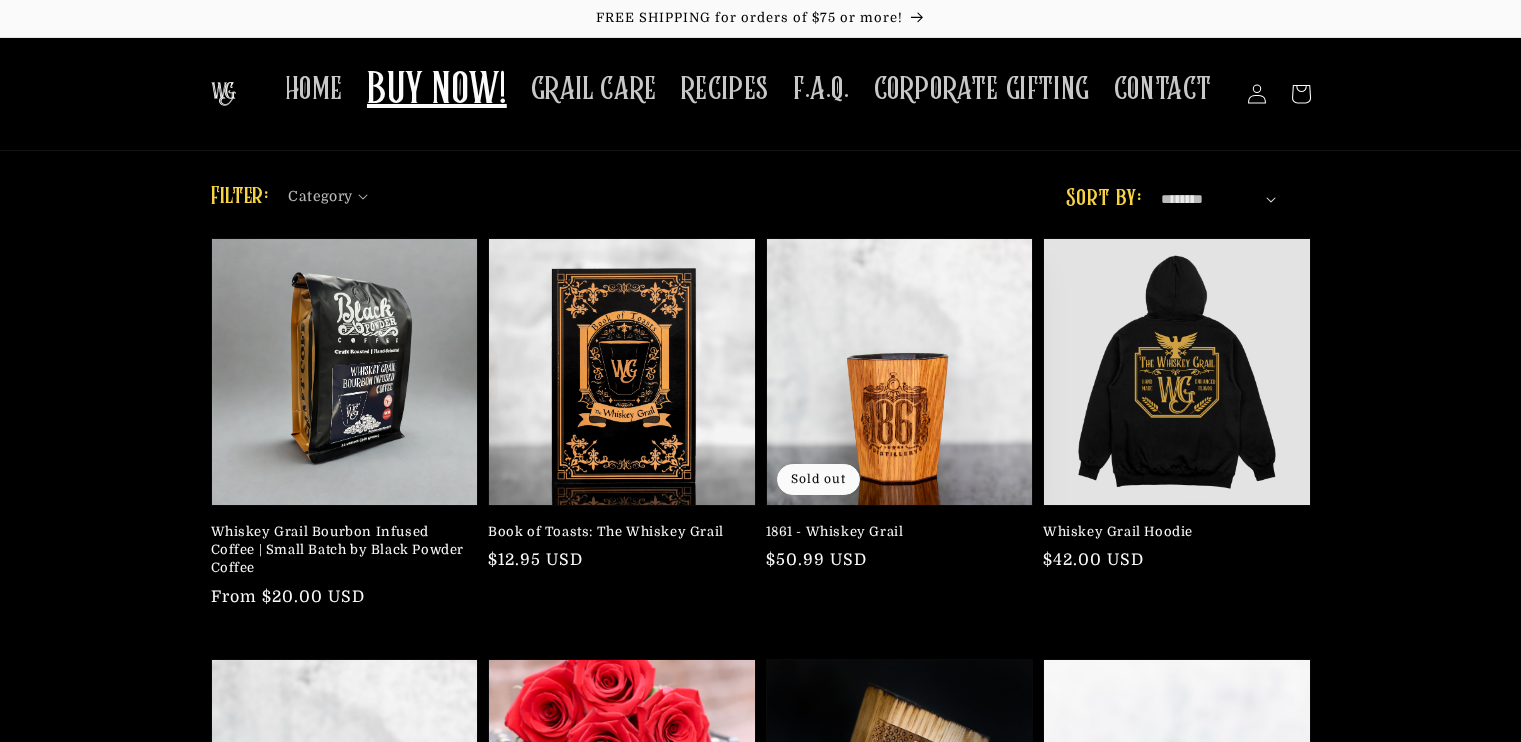 scroll, scrollTop: 0, scrollLeft: 0, axis: both 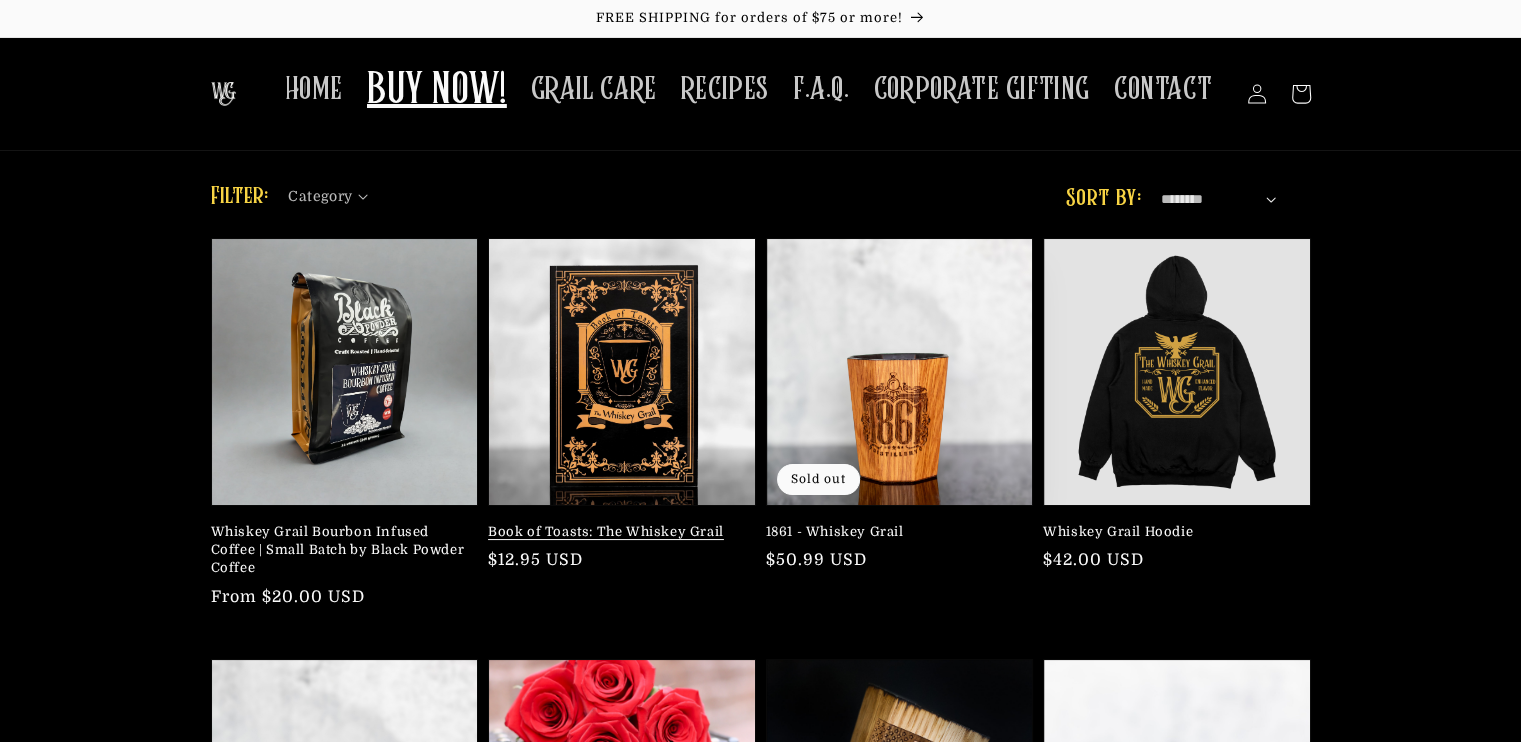 drag, startPoint x: 0, startPoint y: 0, endPoint x: 752, endPoint y: 460, distance: 881.53503 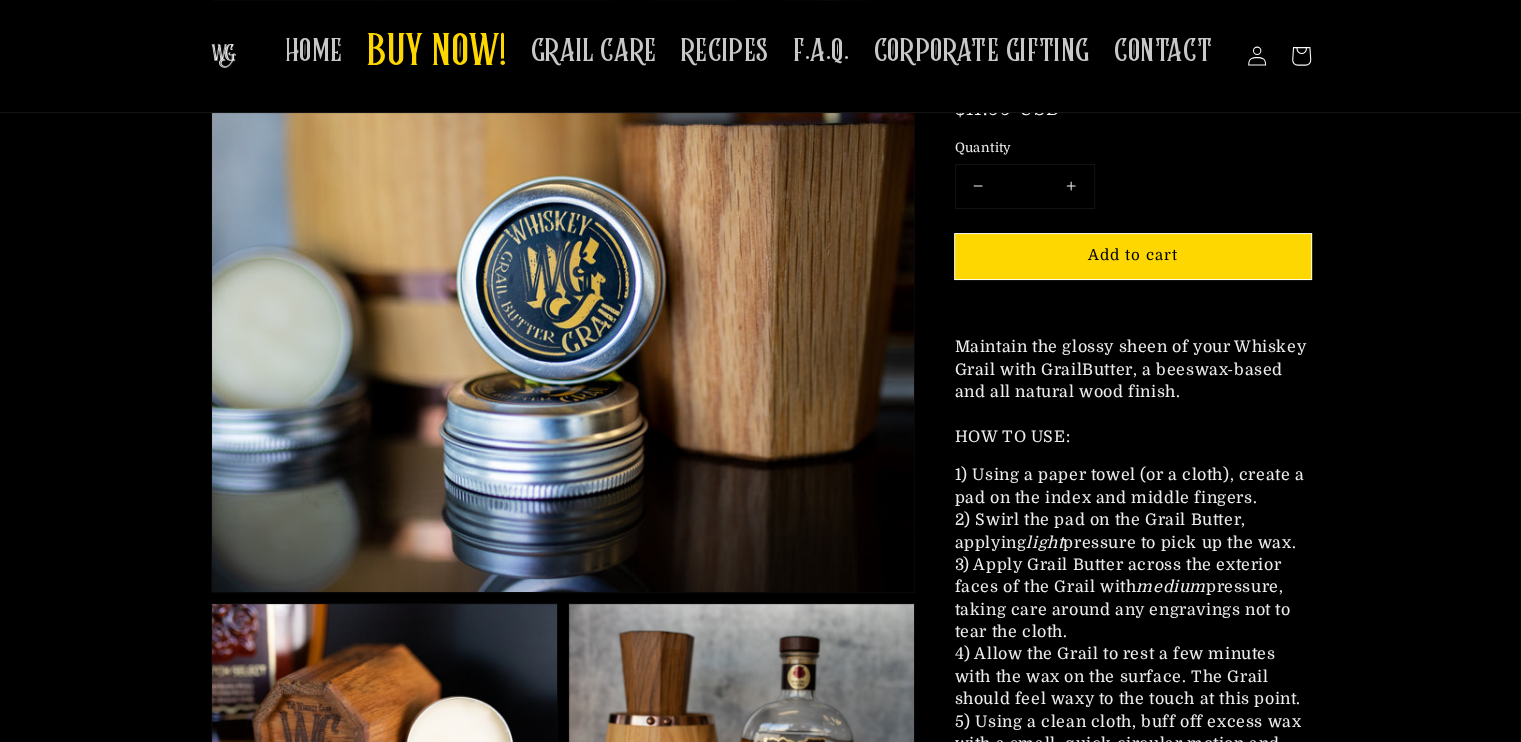 scroll, scrollTop: 300, scrollLeft: 0, axis: vertical 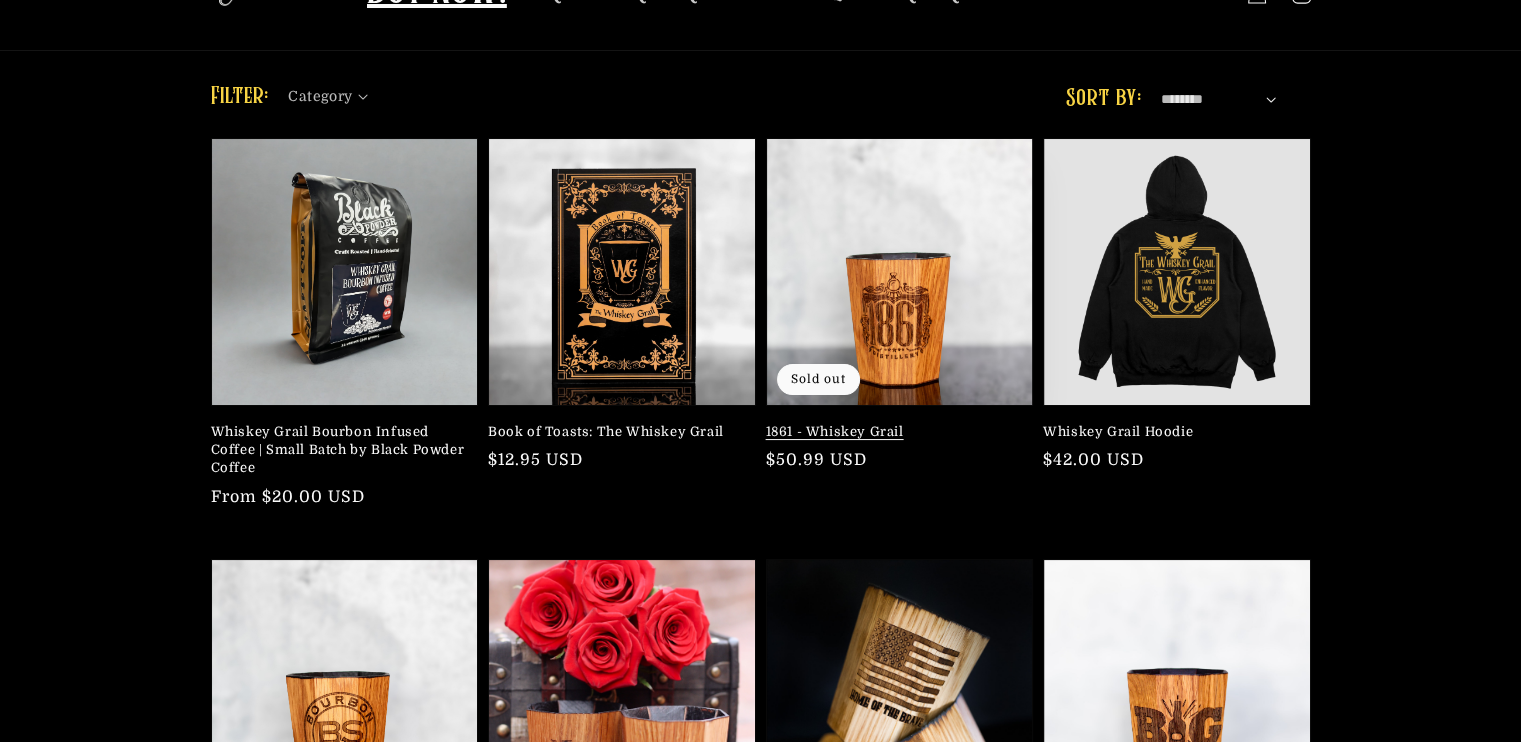 click on "1861 - Whiskey Grail" at bounding box center [894, 432] 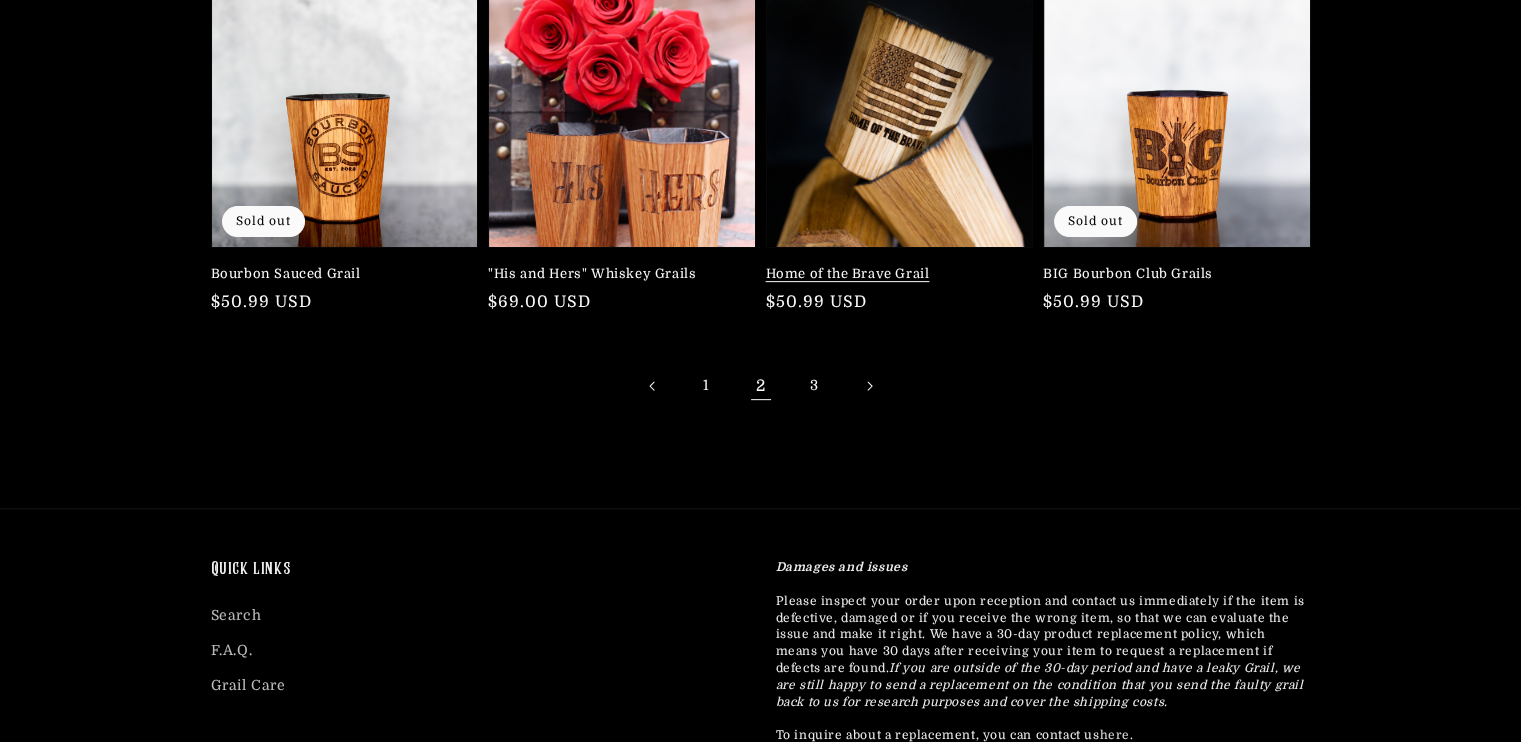 scroll, scrollTop: 700, scrollLeft: 0, axis: vertical 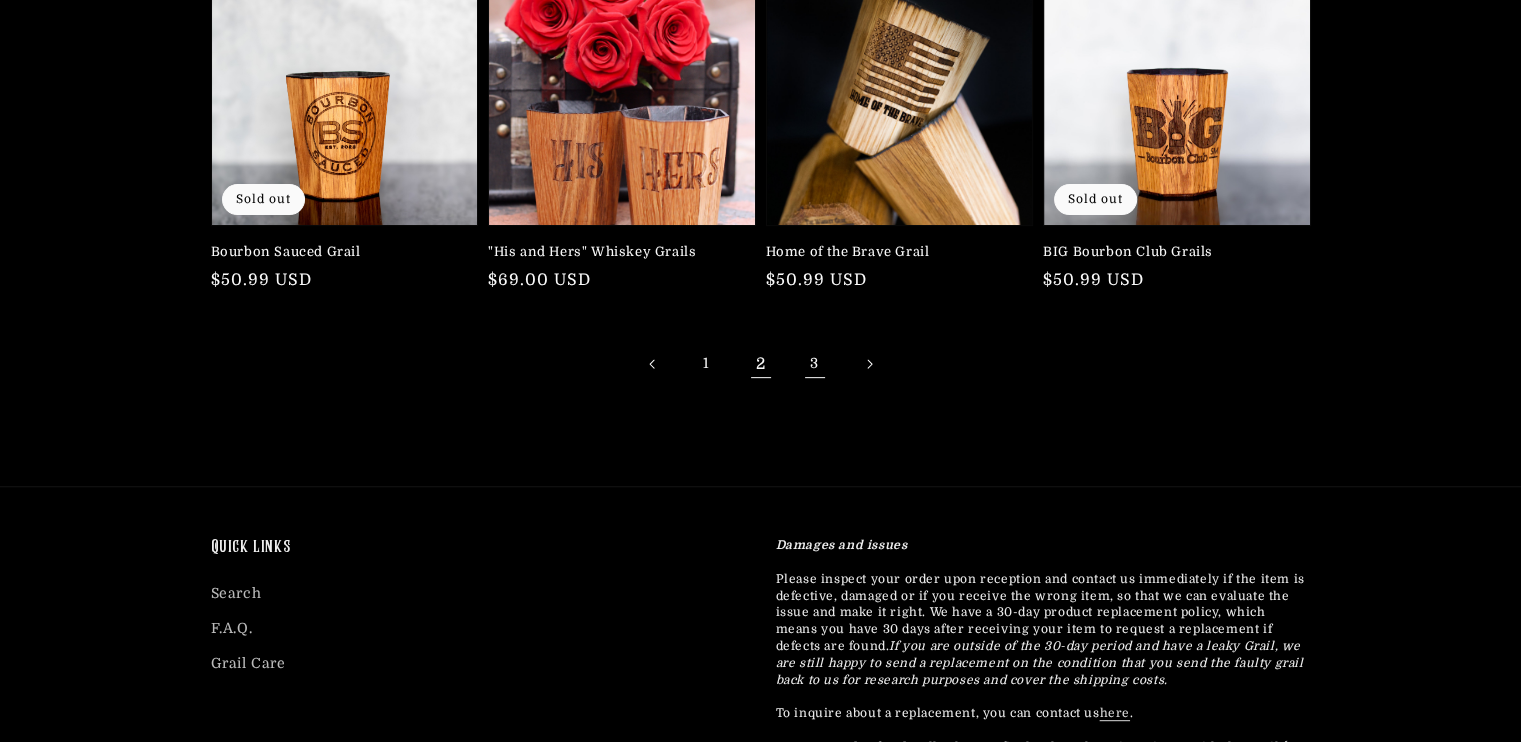 click on "3" at bounding box center (815, 364) 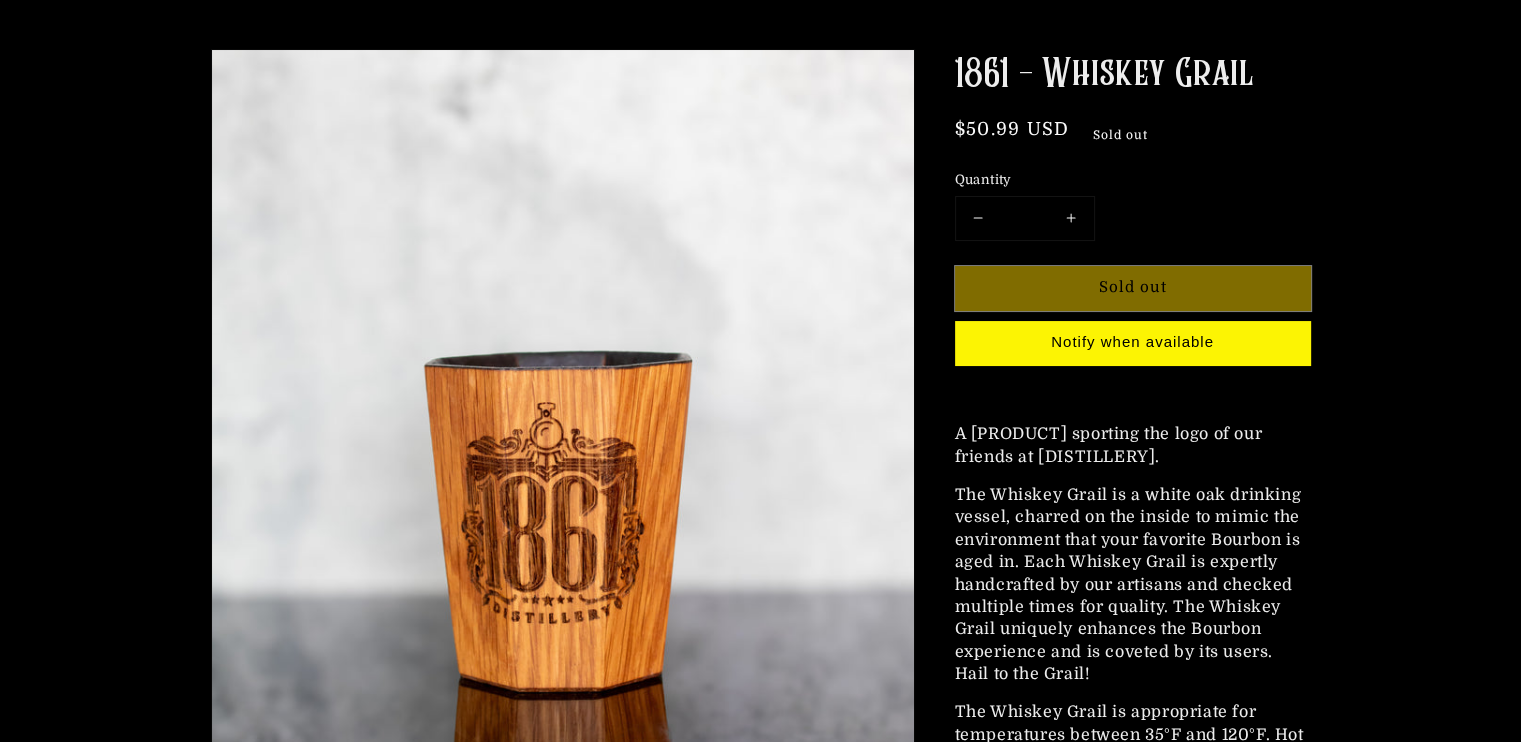 scroll, scrollTop: 200, scrollLeft: 0, axis: vertical 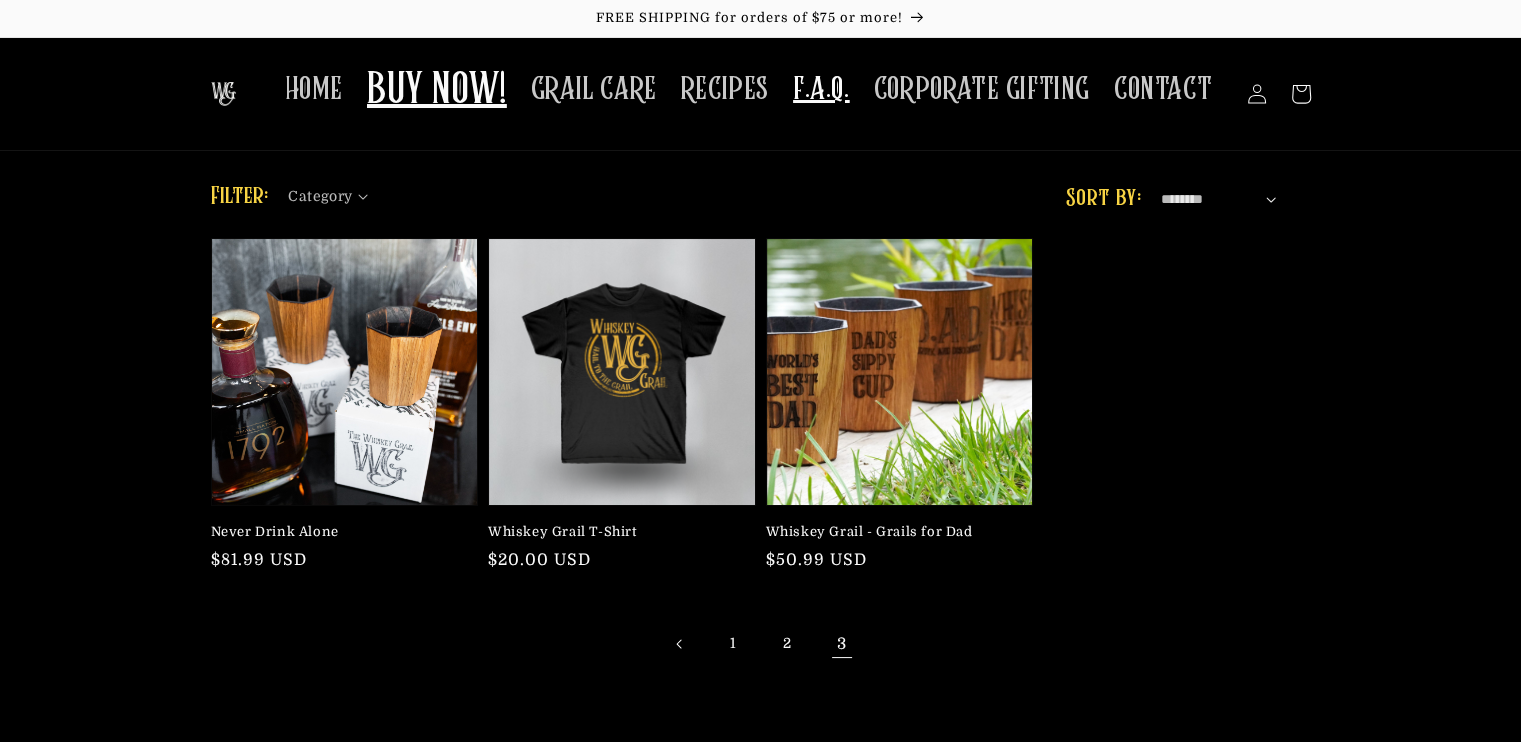 click on "F.A.Q." at bounding box center (821, 89) 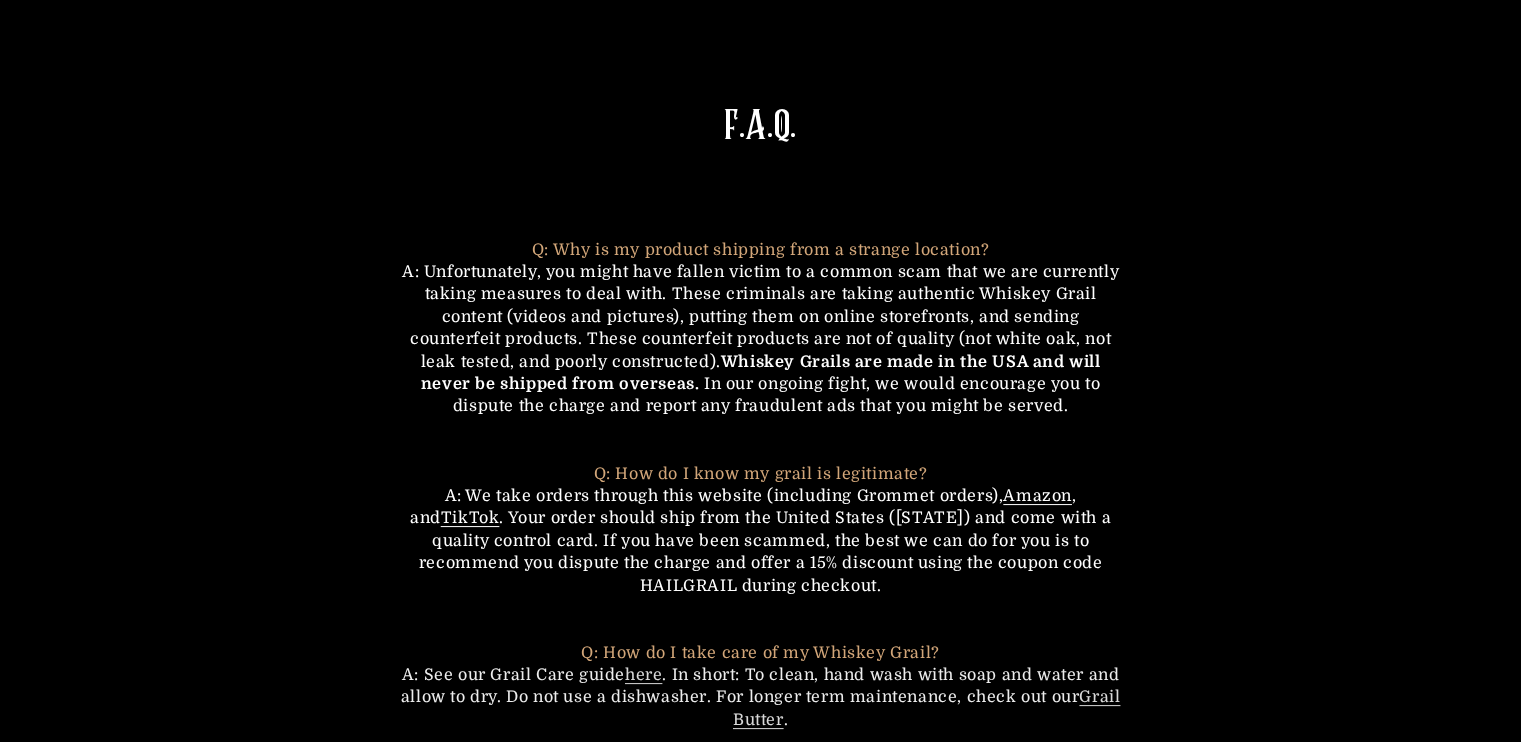 scroll, scrollTop: 200, scrollLeft: 0, axis: vertical 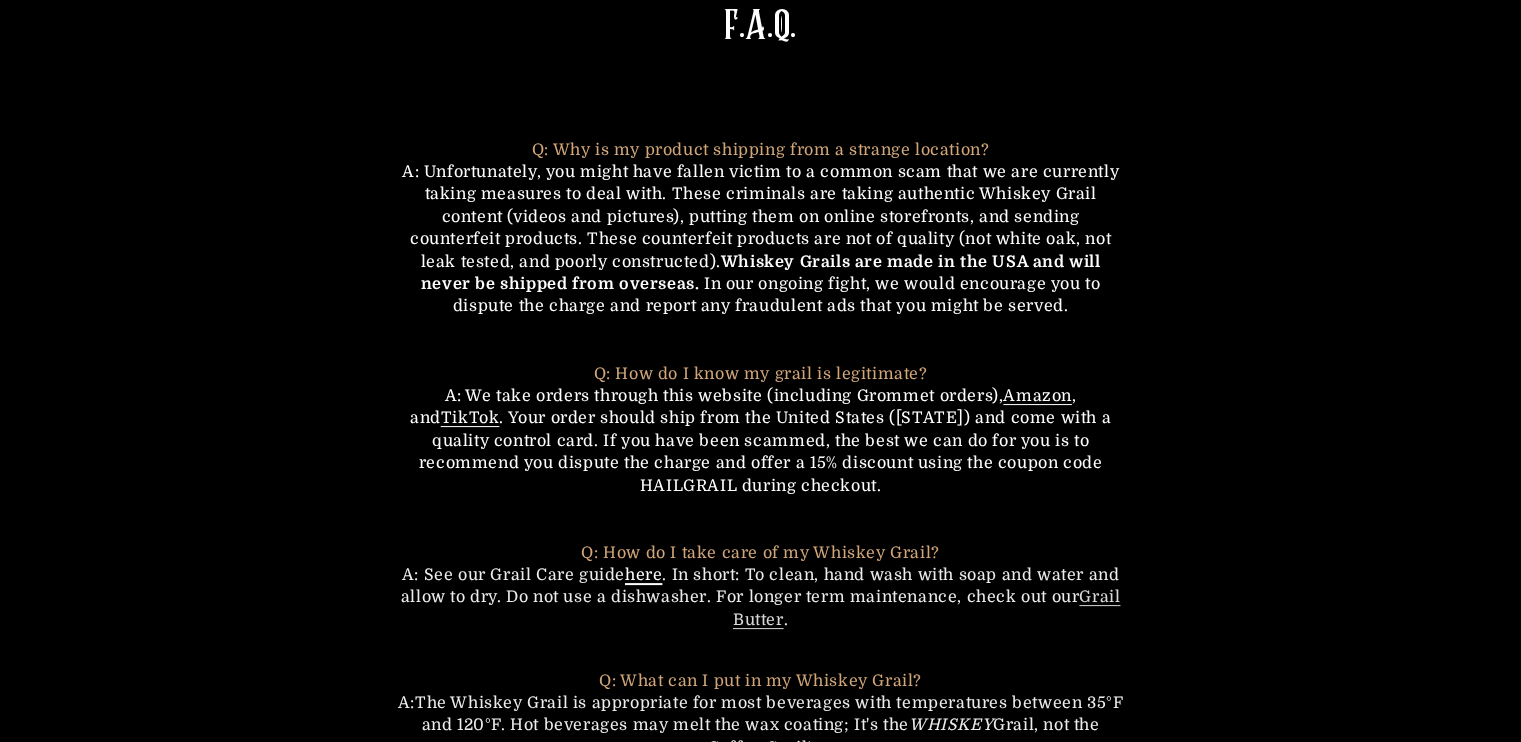 click on "here" at bounding box center (643, 575) 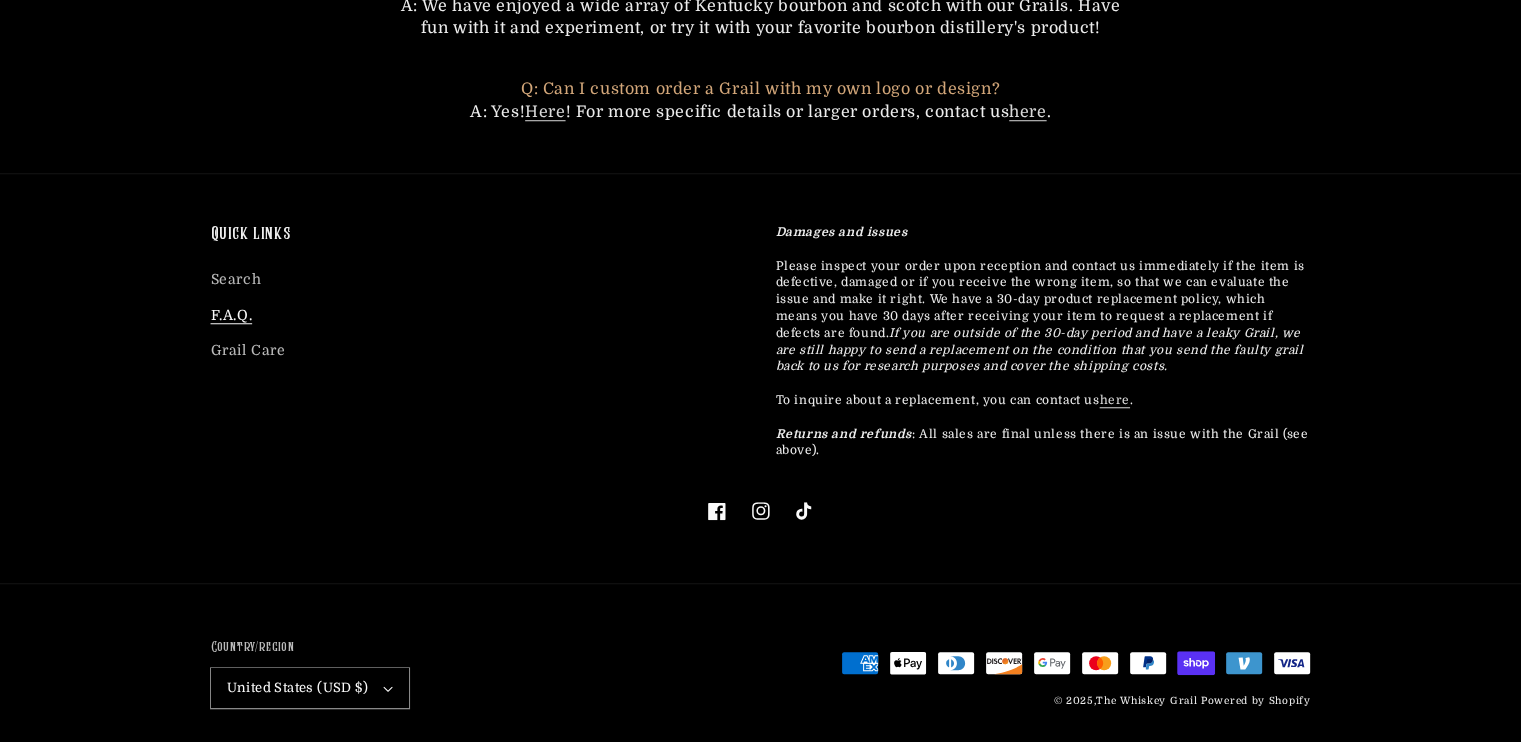 scroll, scrollTop: 1655, scrollLeft: 0, axis: vertical 